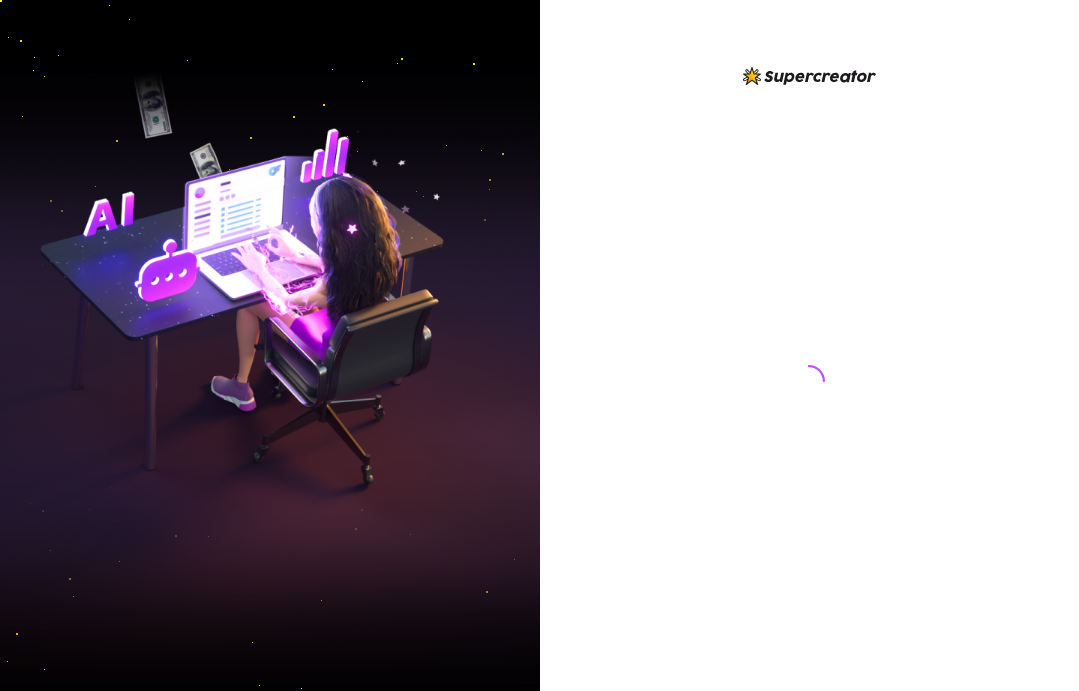 scroll, scrollTop: 0, scrollLeft: 0, axis: both 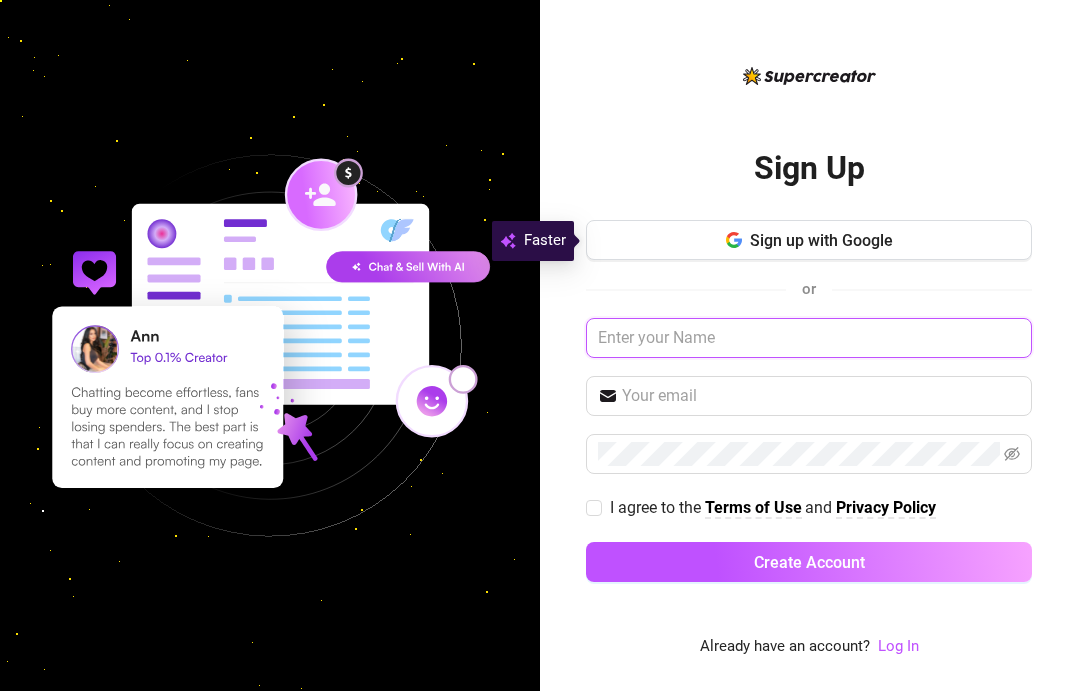 type on "[FIRST] [LAST]" 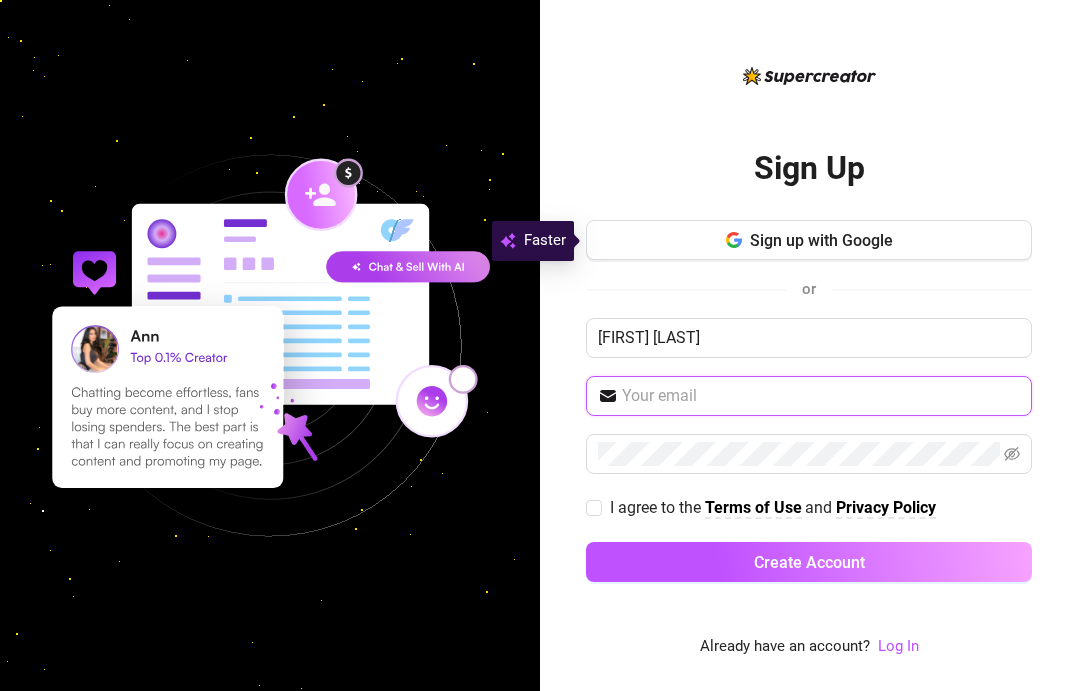 click at bounding box center (821, 396) 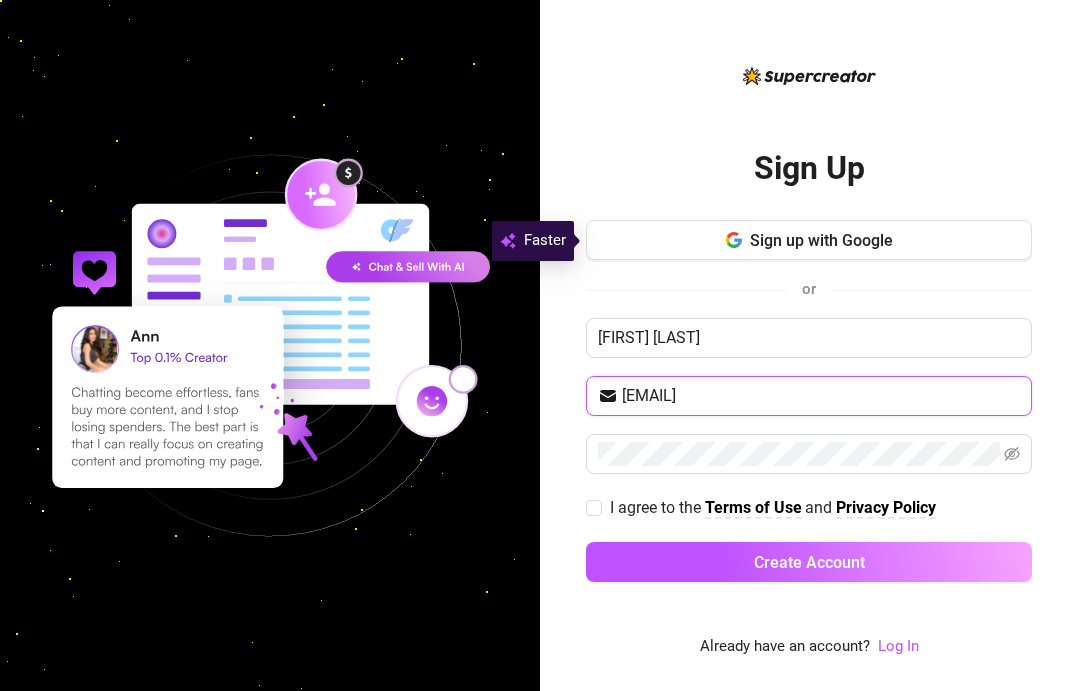 type on "[EMAIL]" 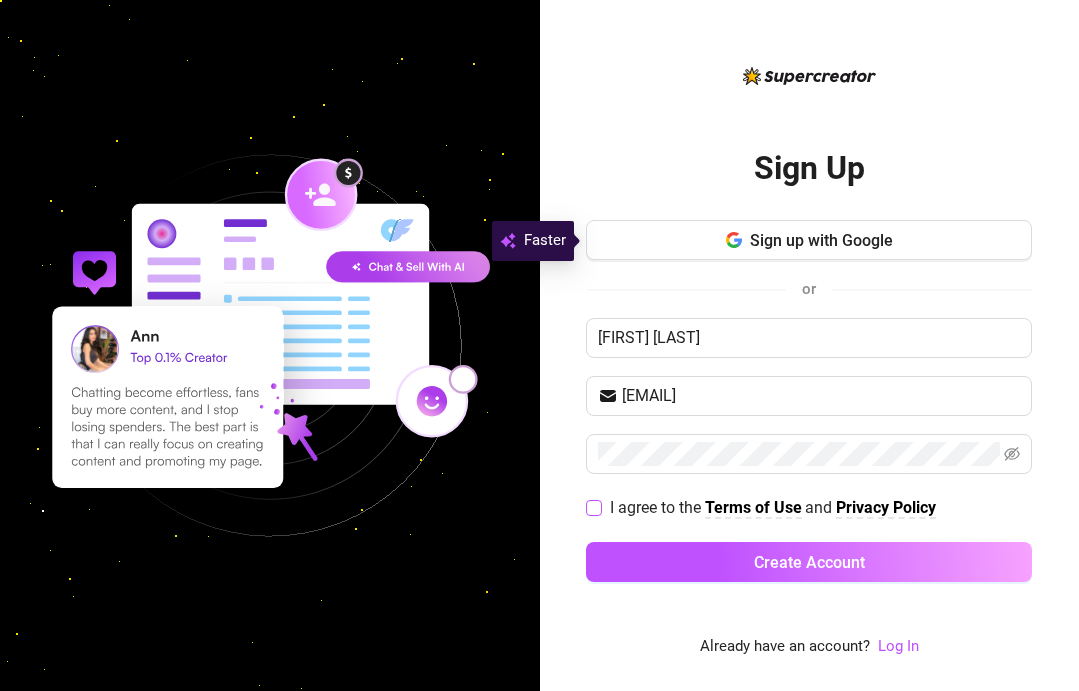click on "I agree to the" at bounding box center [657, 507] 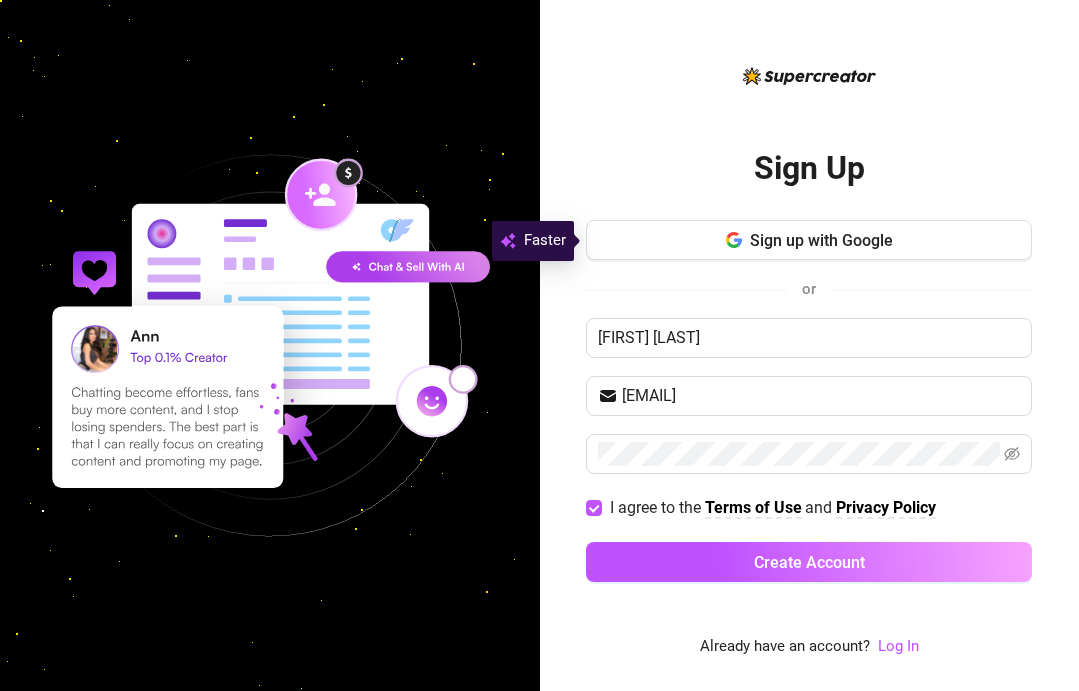 scroll, scrollTop: 0, scrollLeft: 0, axis: both 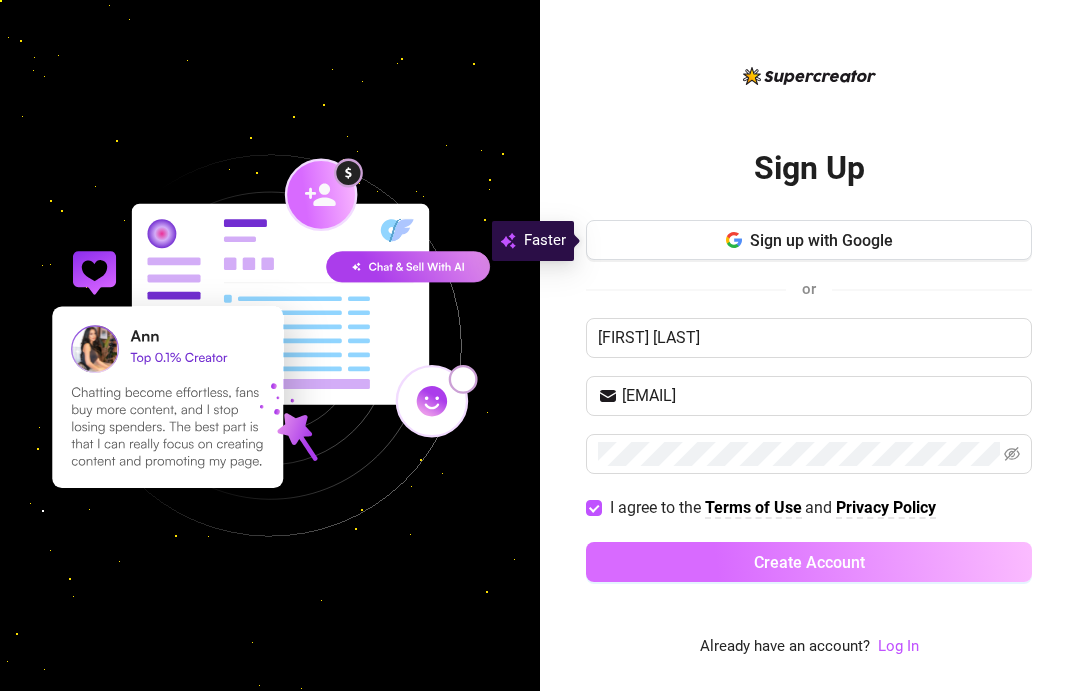 click on "Create Account" at bounding box center [809, 562] 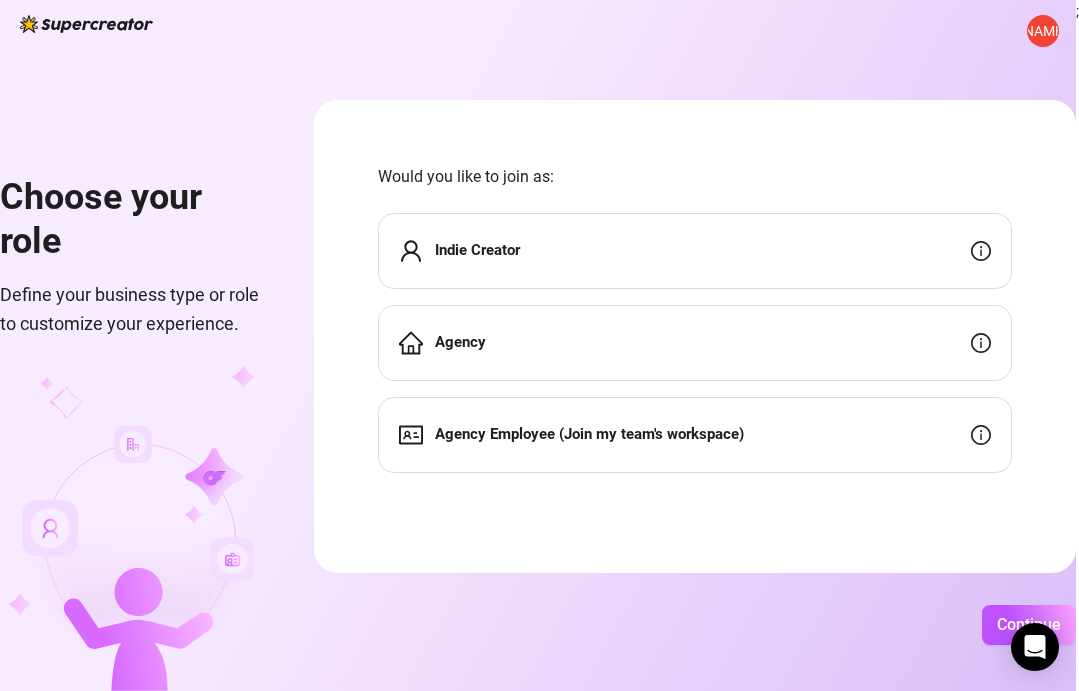 scroll, scrollTop: 0, scrollLeft: 54, axis: horizontal 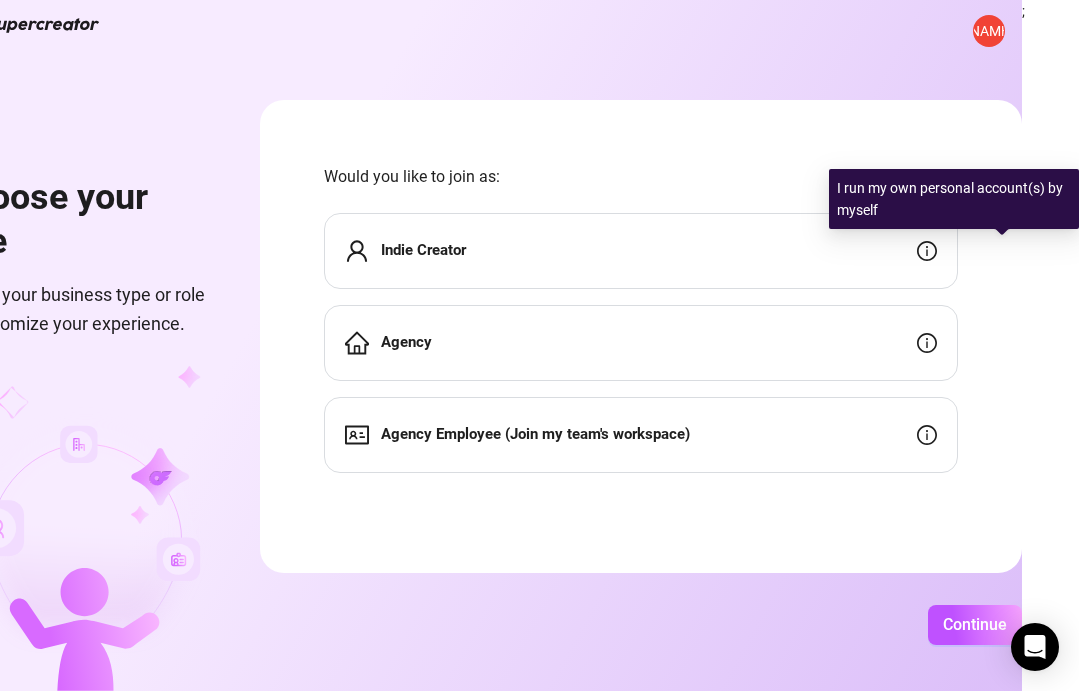 click 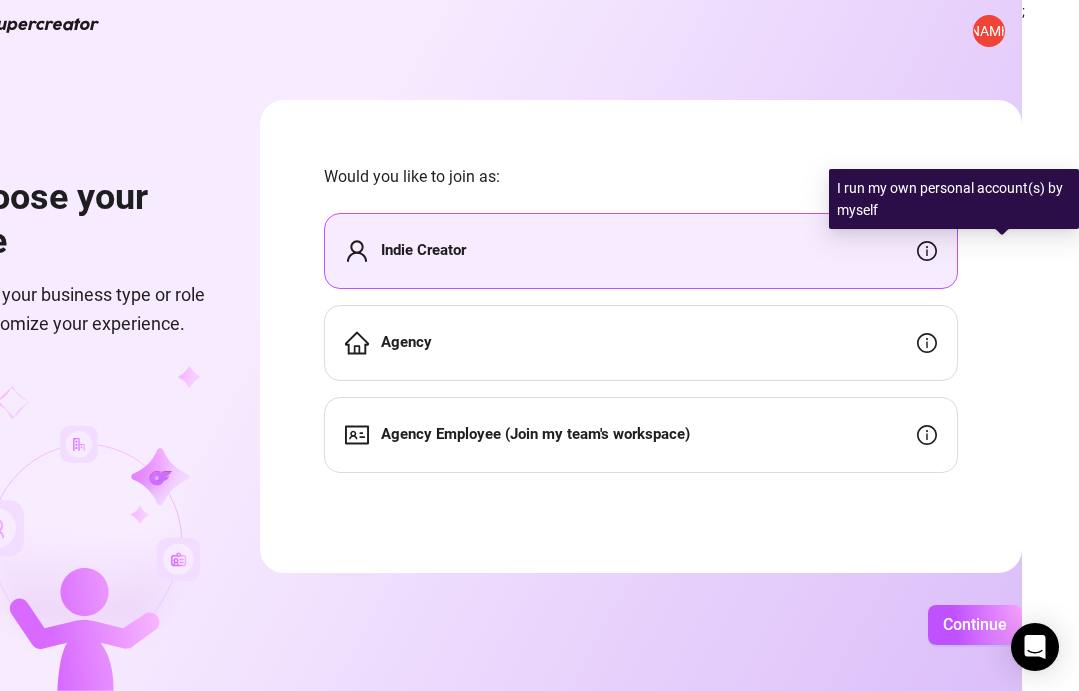 click 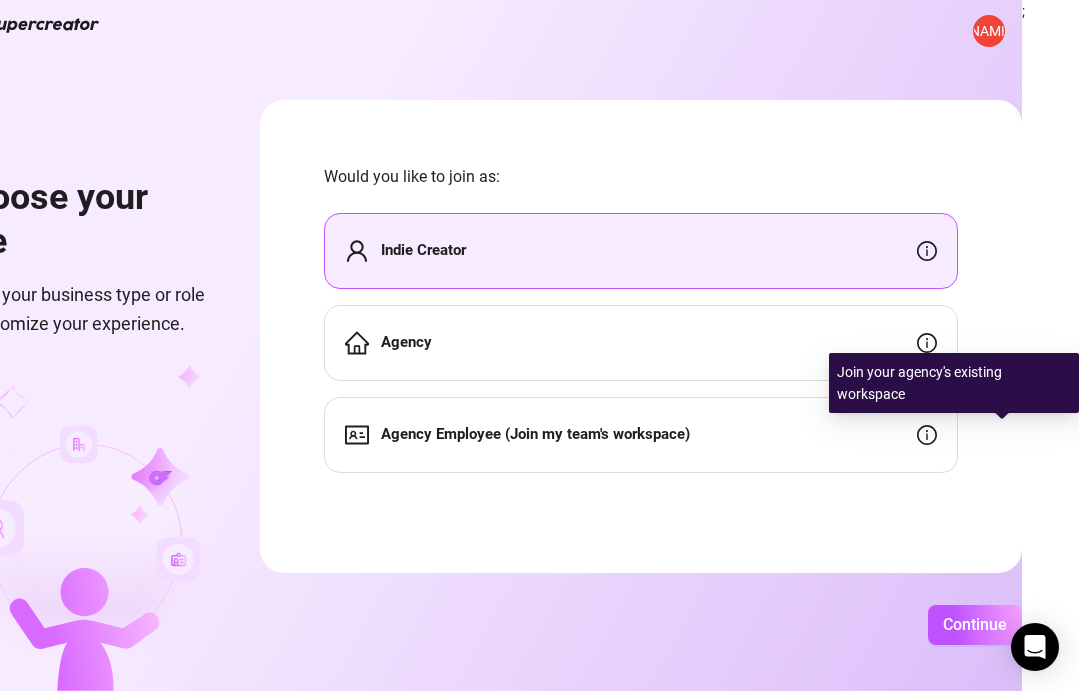 click 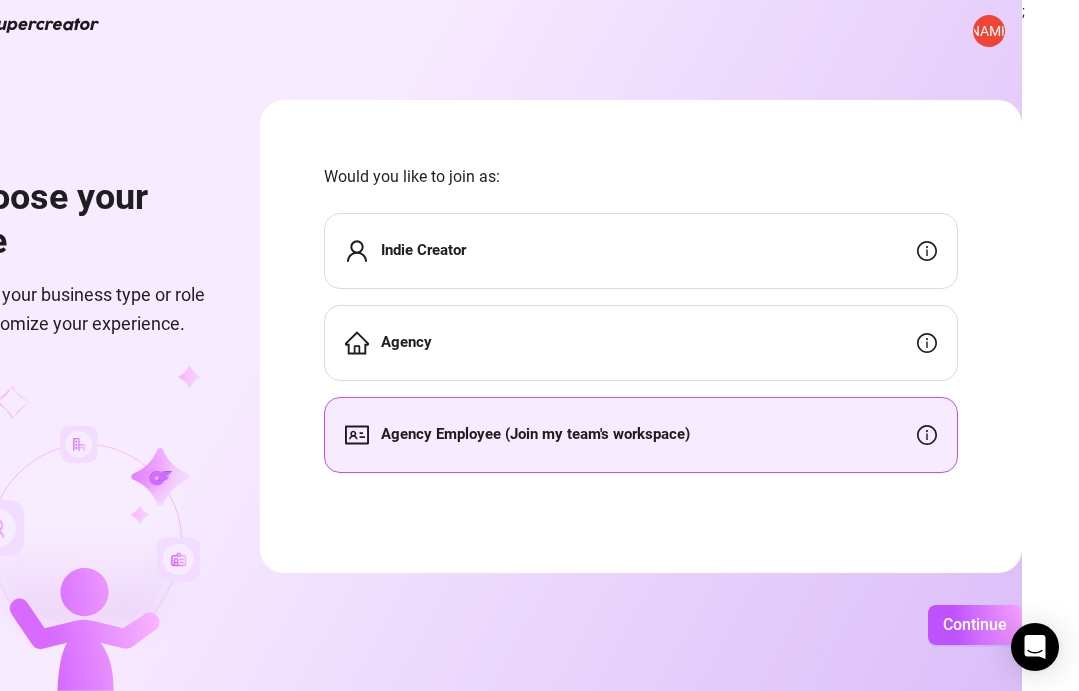 click 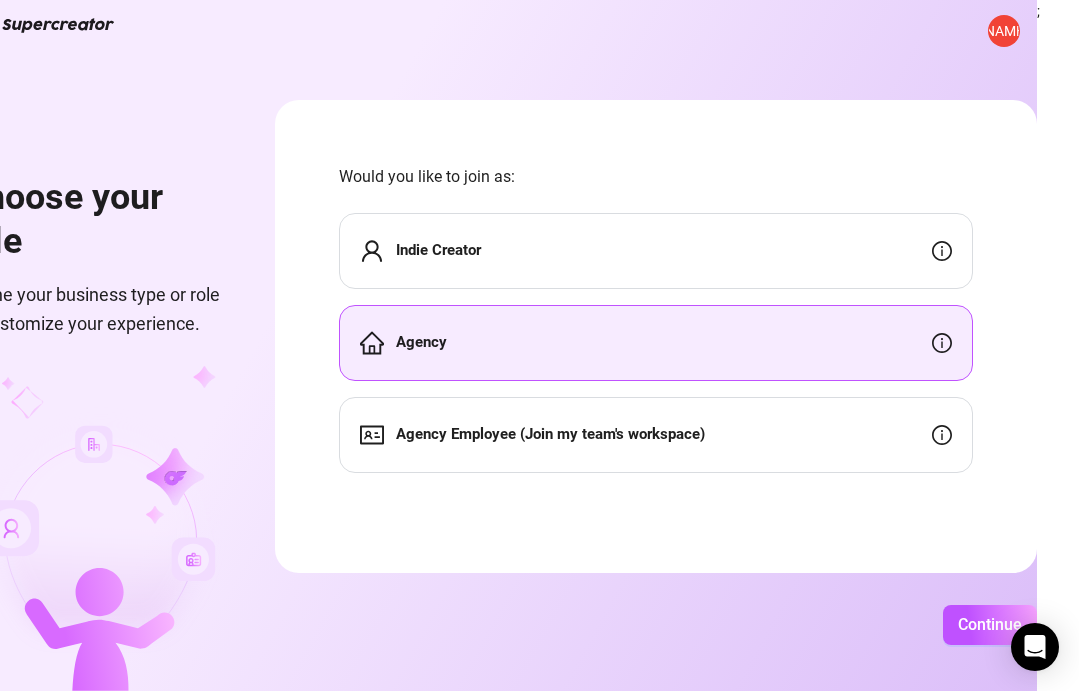 click on "Indie Creator" at bounding box center (656, 251) 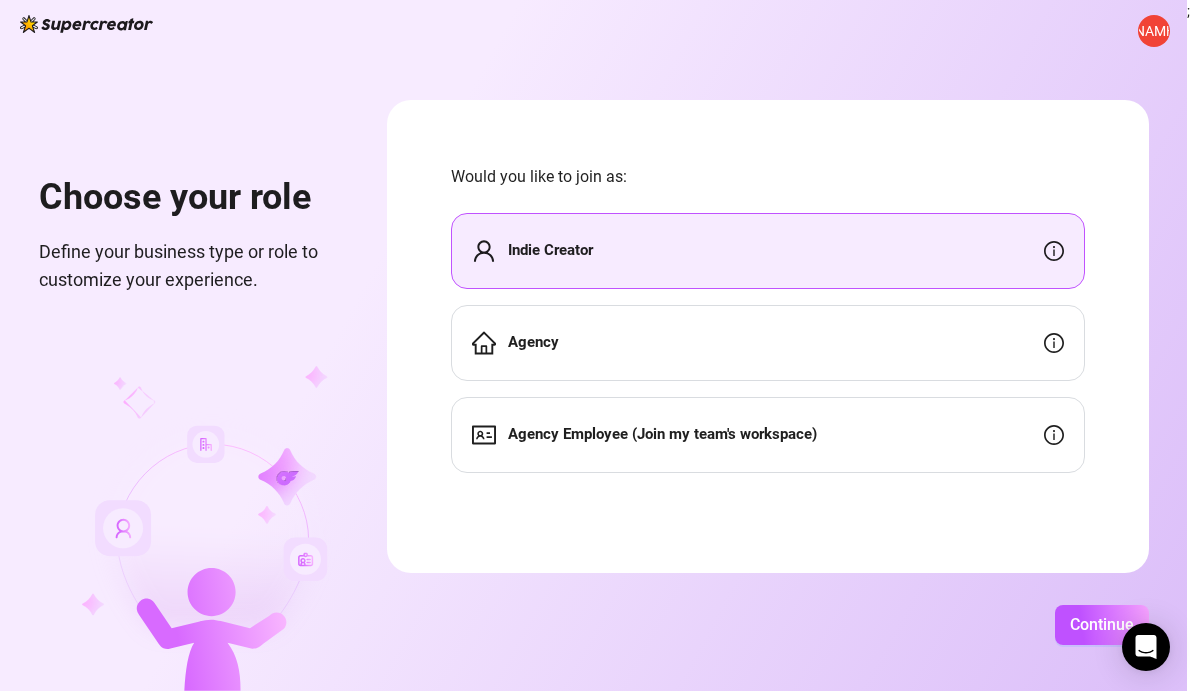 scroll, scrollTop: 0, scrollLeft: 17, axis: horizontal 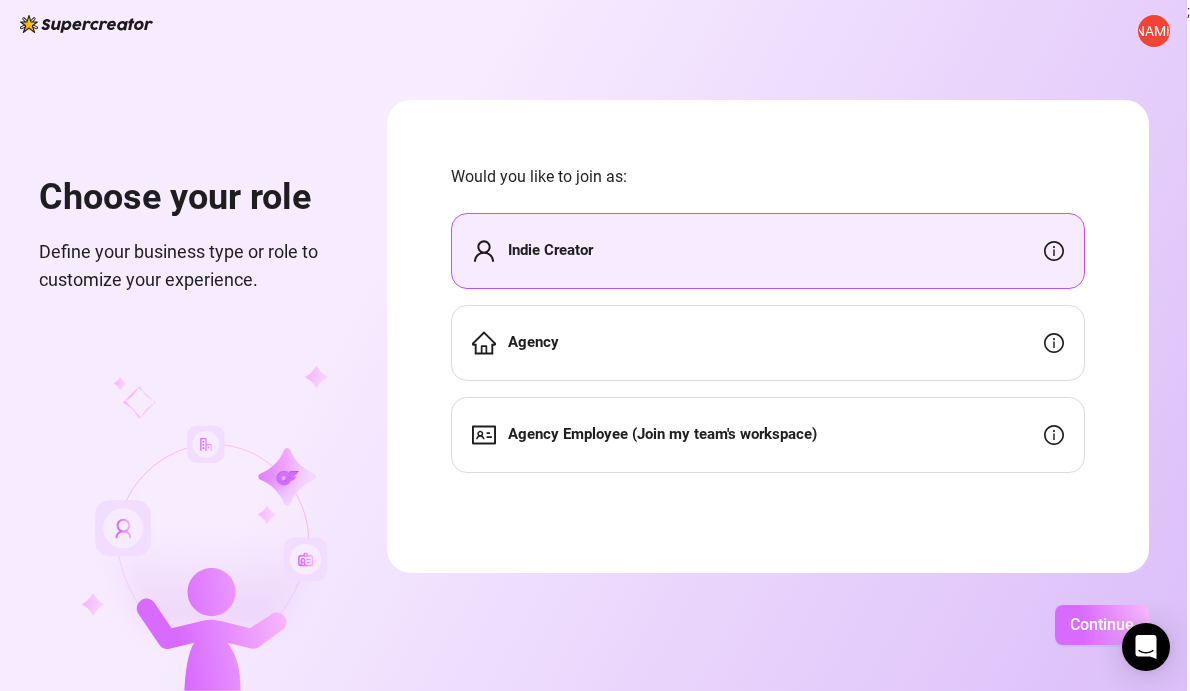 click on "Continue" at bounding box center [1102, 625] 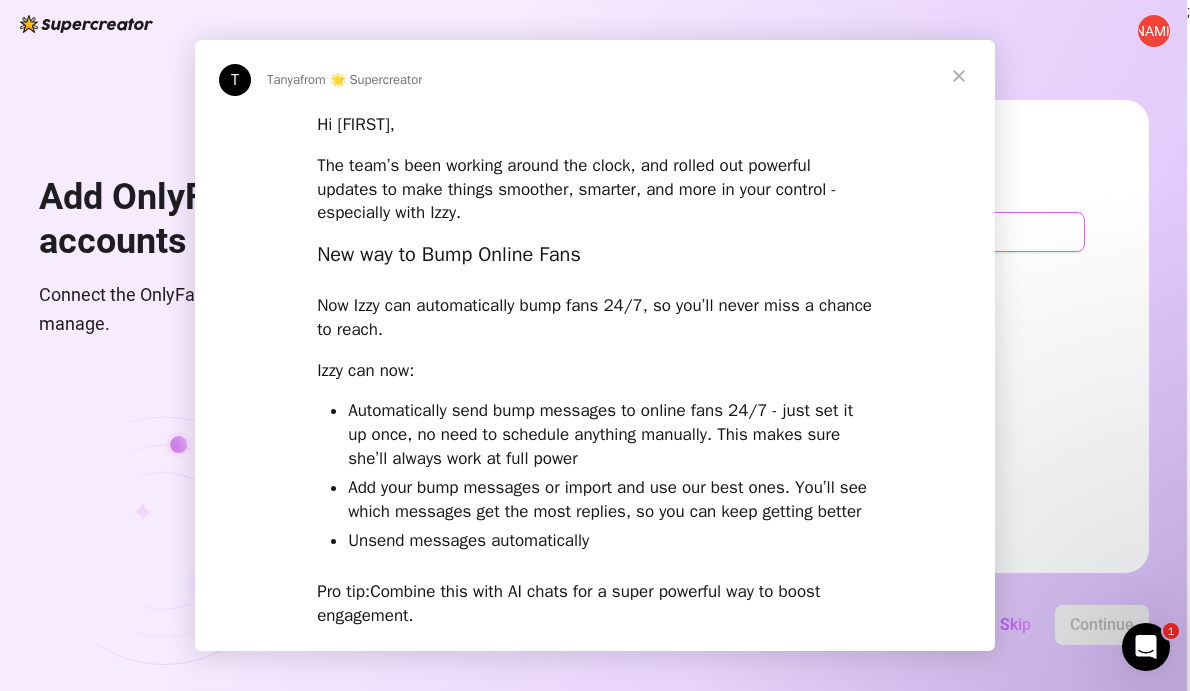 scroll, scrollTop: 0, scrollLeft: 0, axis: both 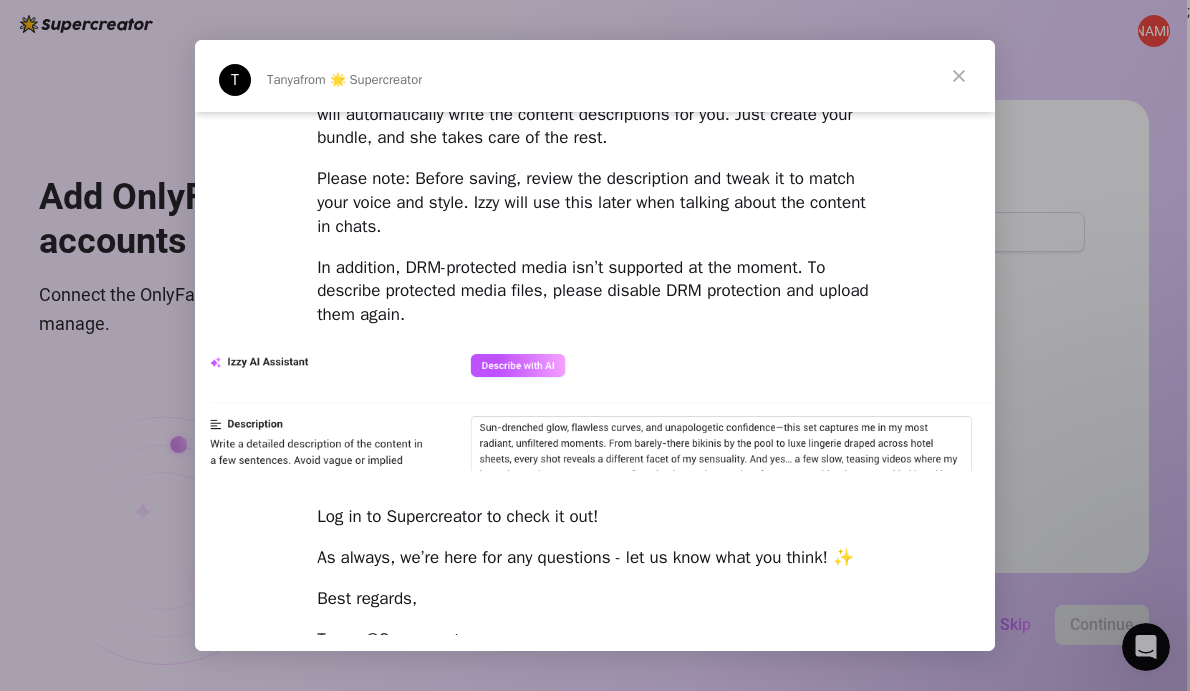 click at bounding box center [959, 76] 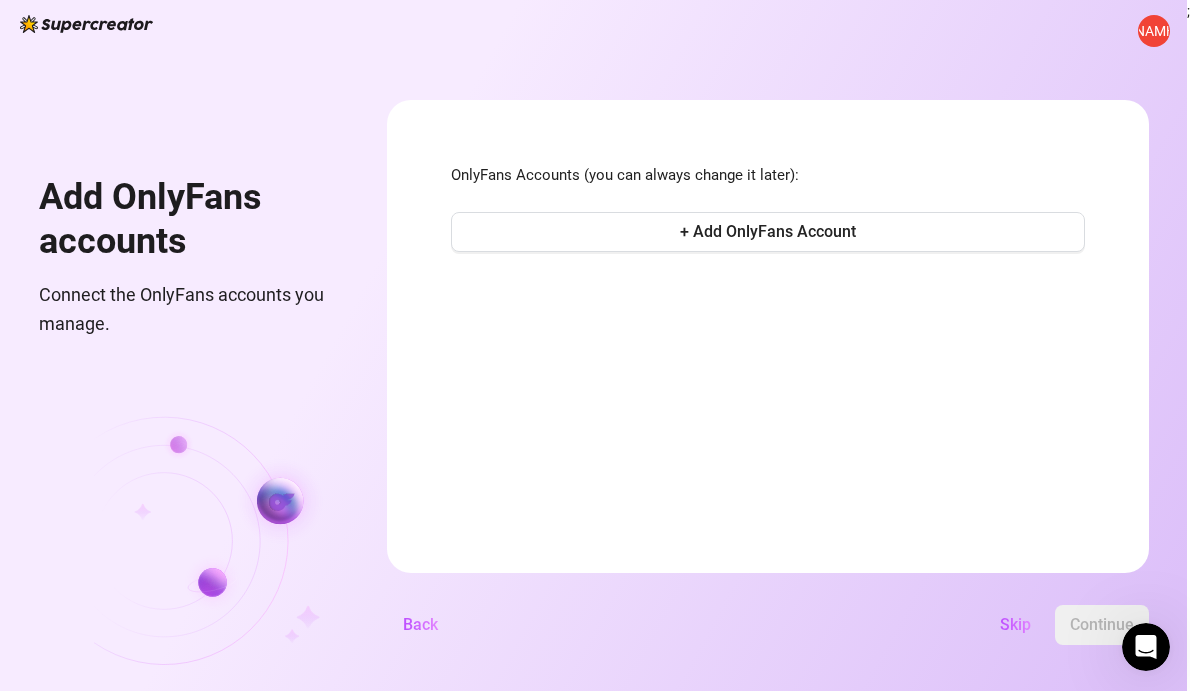 scroll, scrollTop: 0, scrollLeft: 67, axis: horizontal 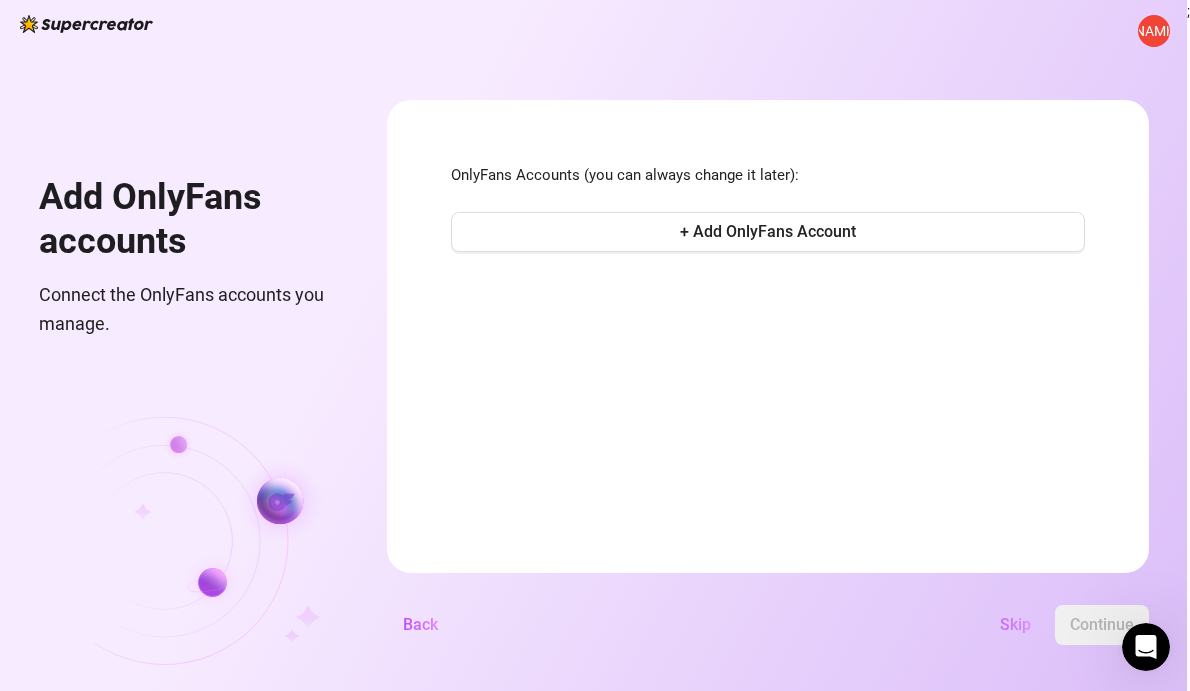 click on "Skip" at bounding box center [1015, 624] 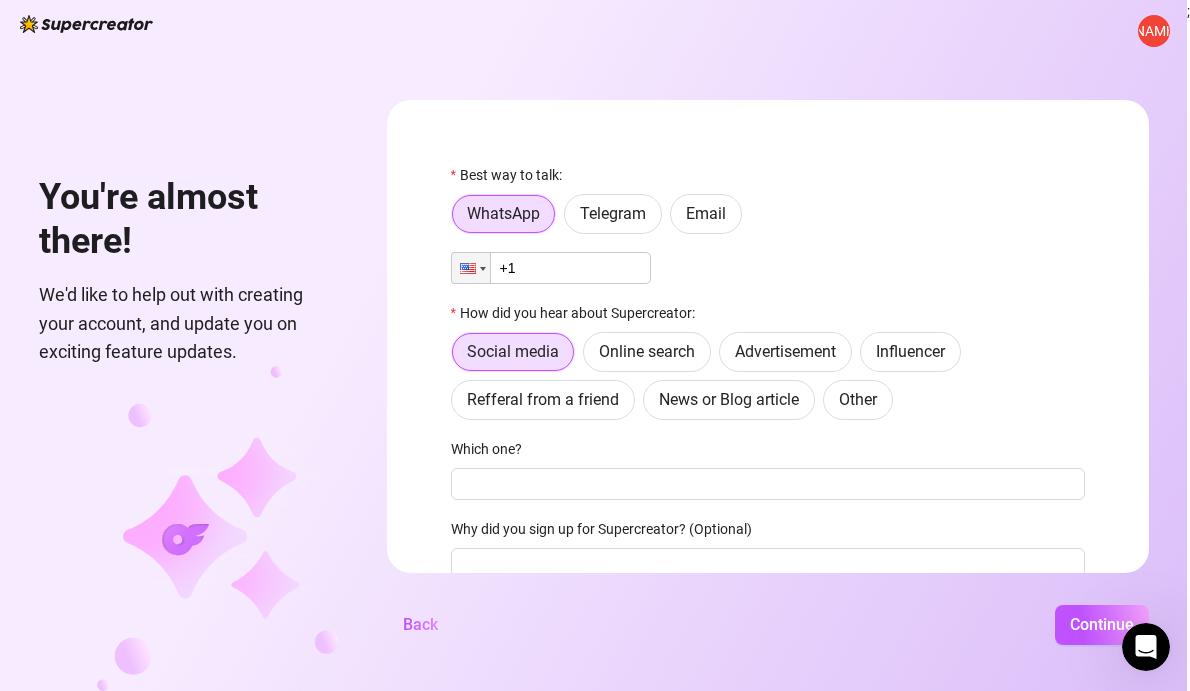 scroll, scrollTop: 0, scrollLeft: 6, axis: horizontal 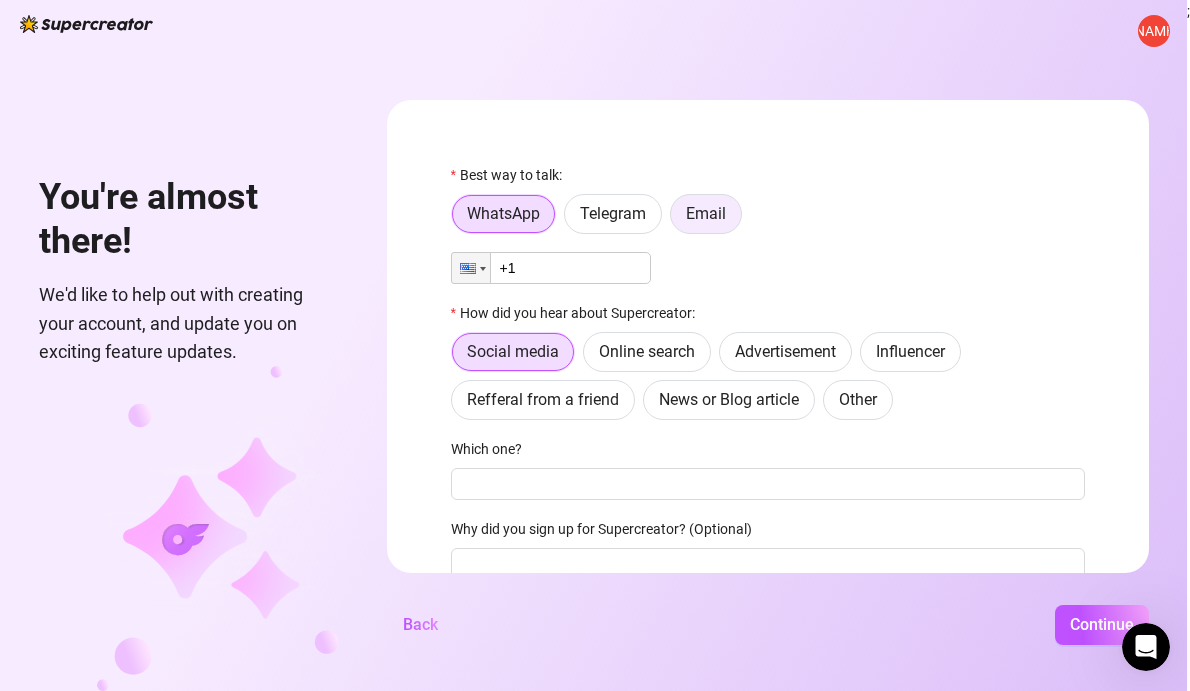 click on "Email" at bounding box center (706, 214) 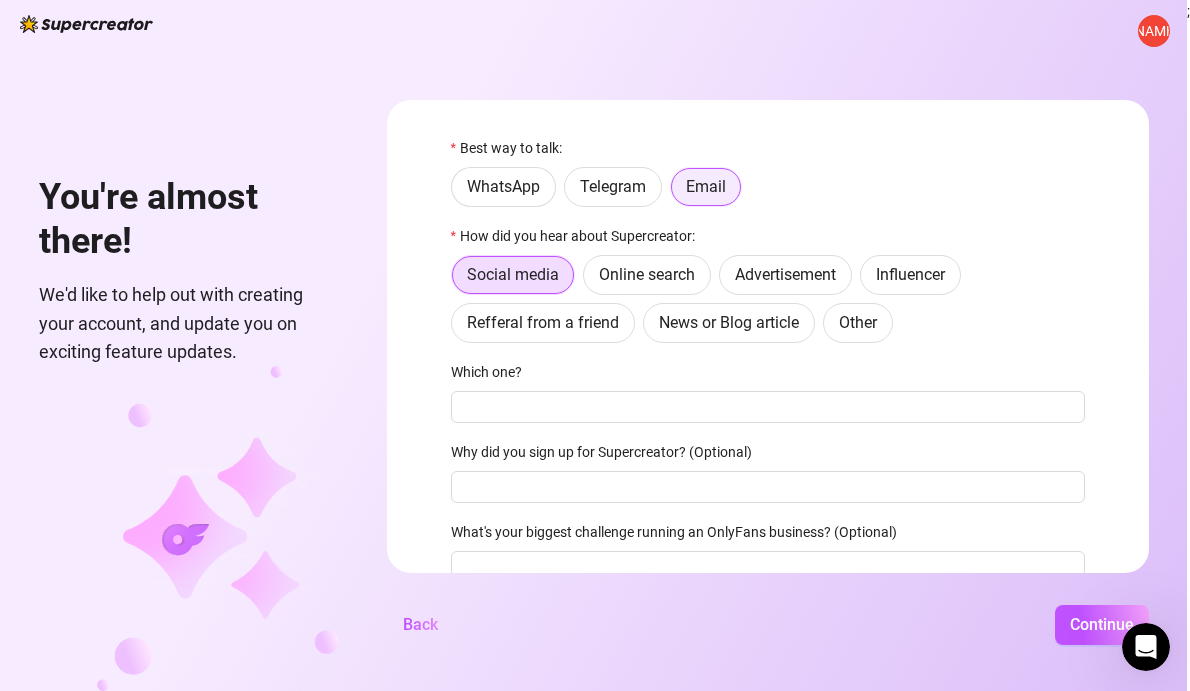 scroll, scrollTop: 28, scrollLeft: 0, axis: vertical 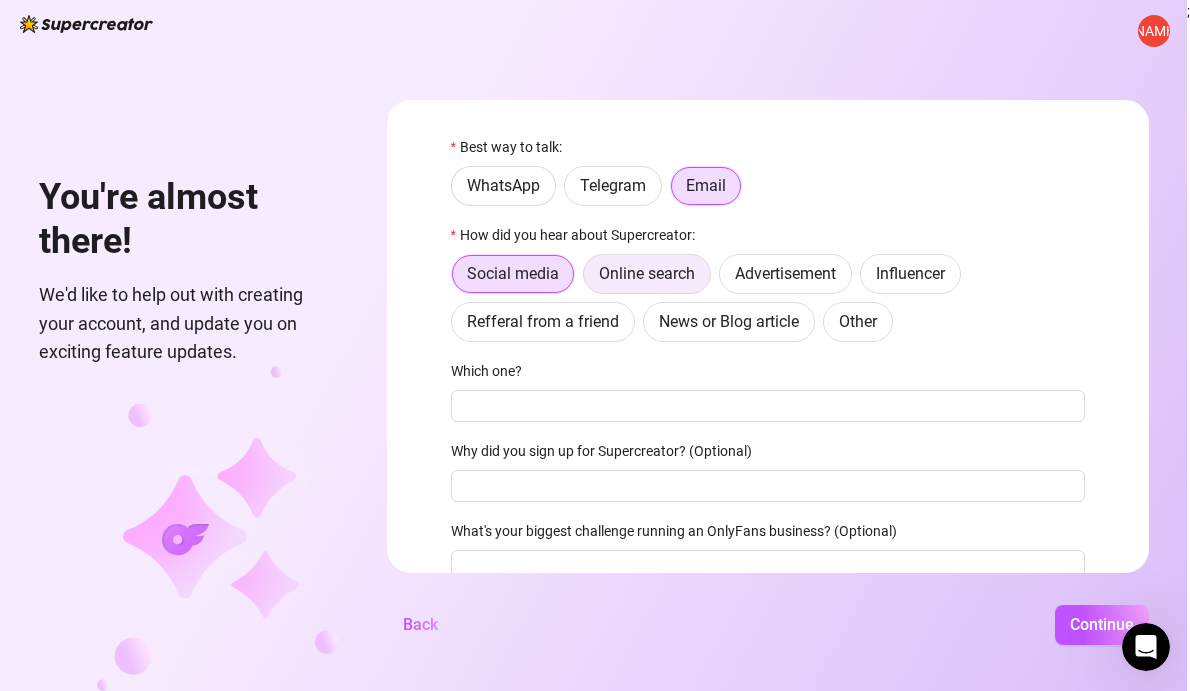click on "Online search" at bounding box center [647, 274] 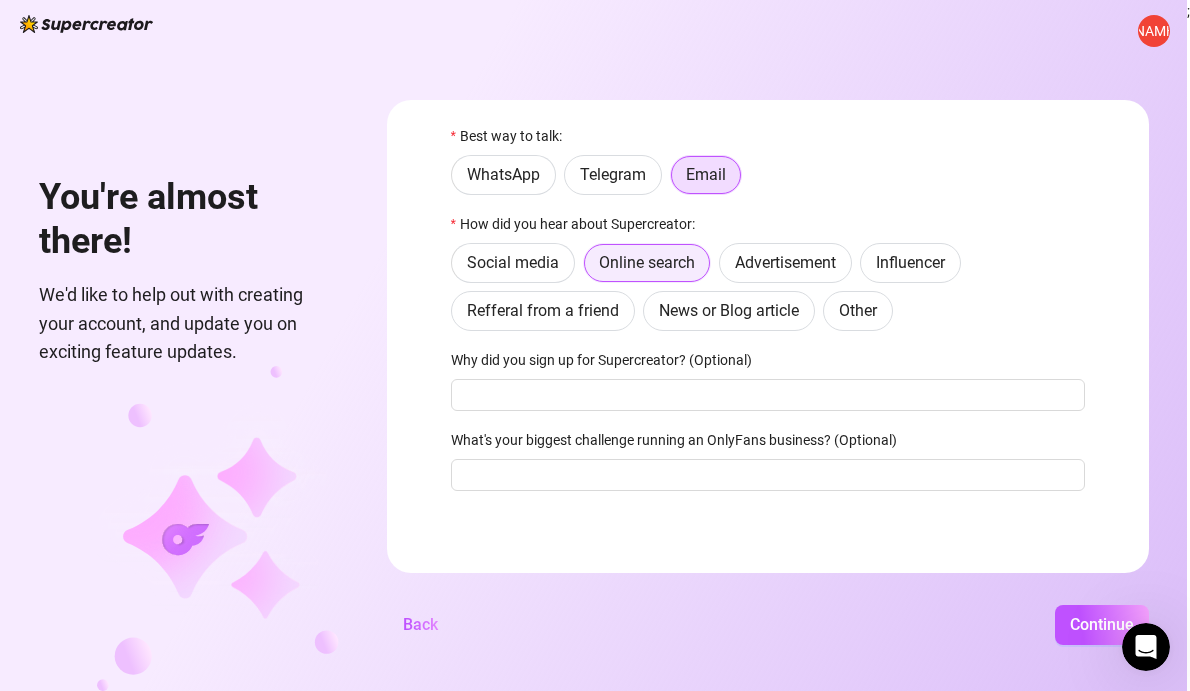 scroll, scrollTop: 39, scrollLeft: 0, axis: vertical 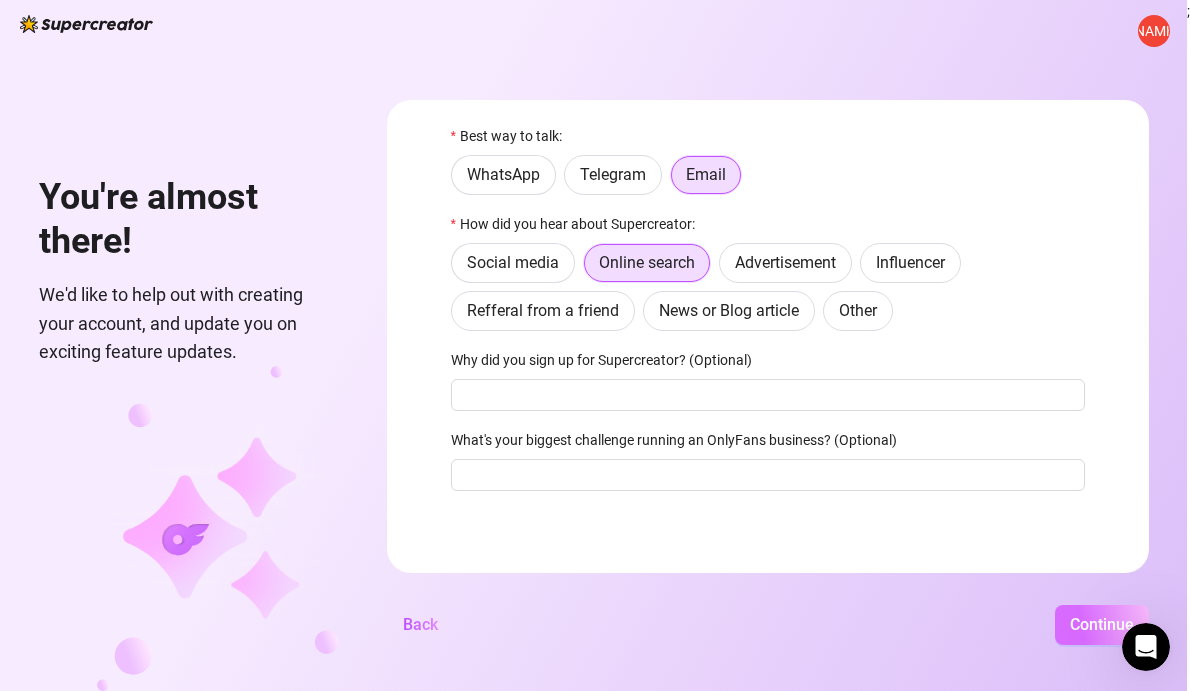 click on "Continue" at bounding box center (1102, 624) 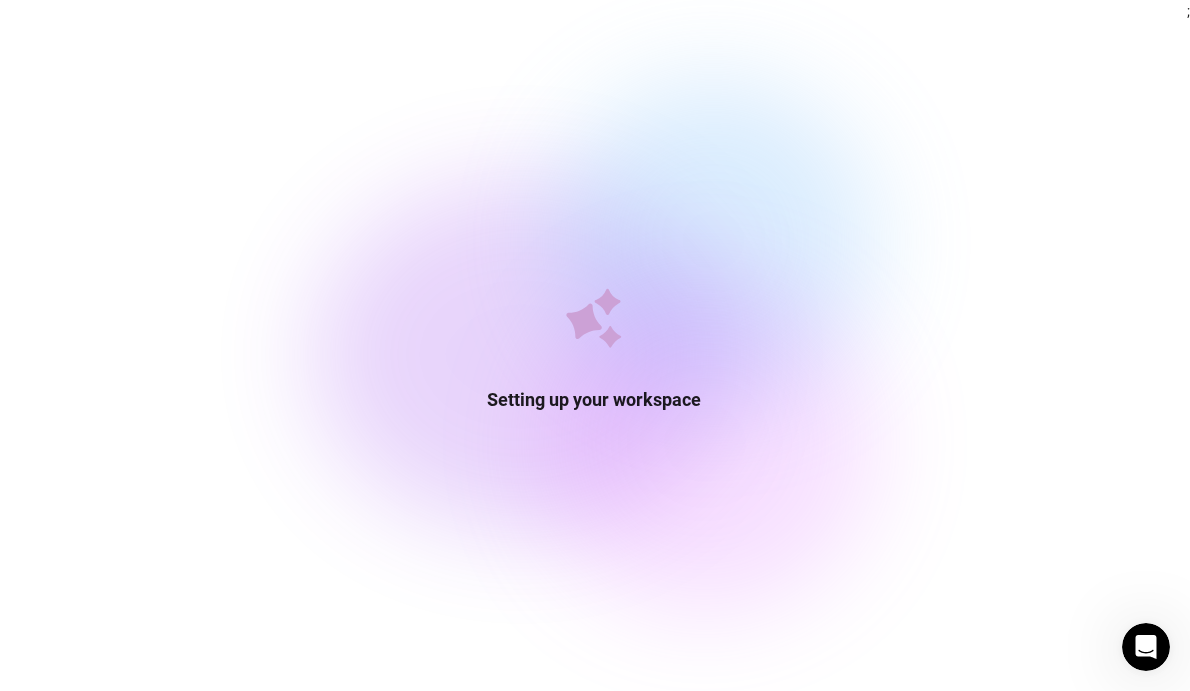 scroll, scrollTop: 0, scrollLeft: 0, axis: both 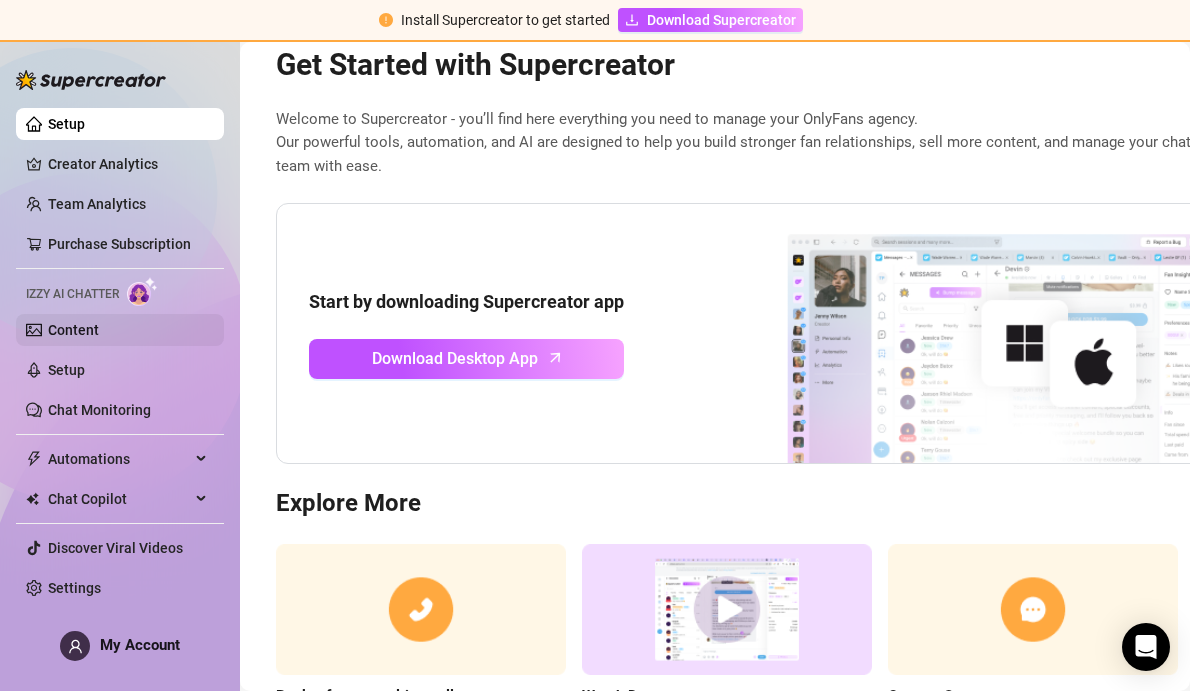 click on "Content" at bounding box center (73, 330) 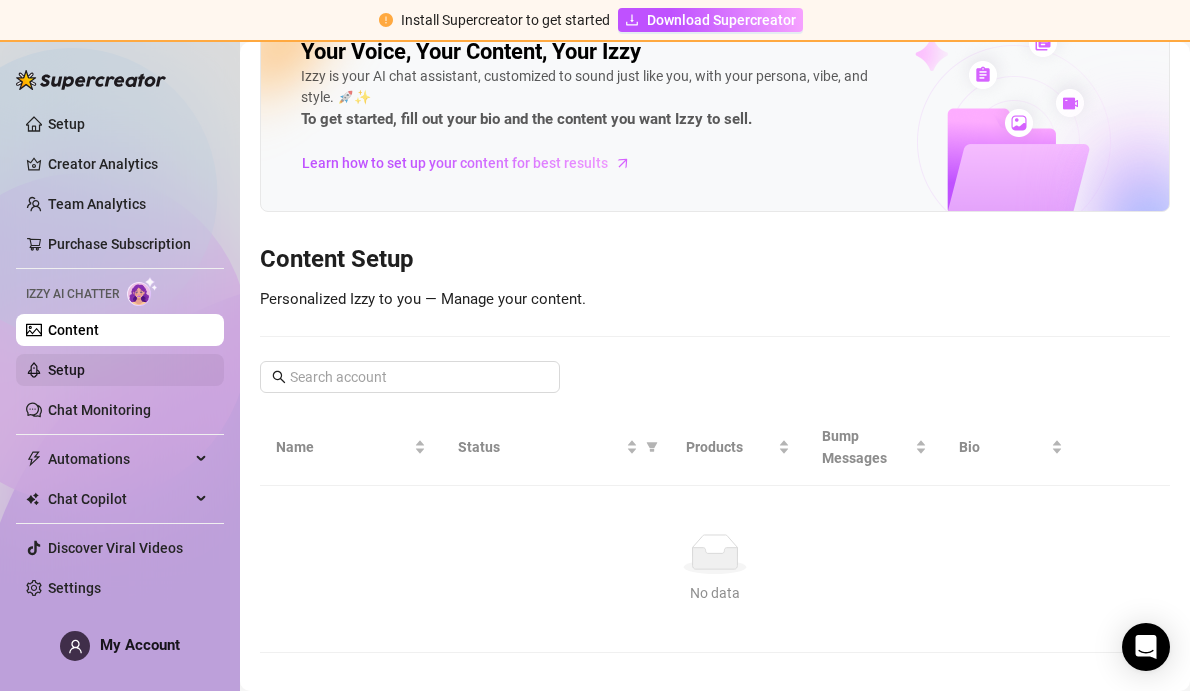click on "Setup" at bounding box center [66, 370] 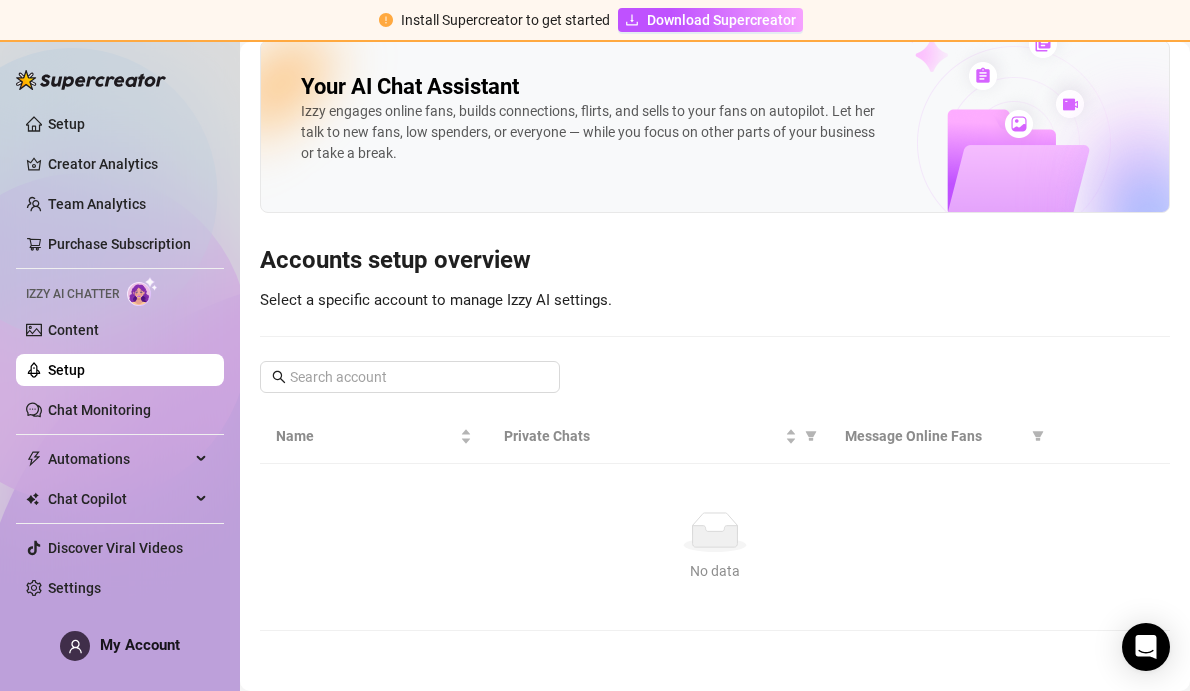 scroll, scrollTop: 15, scrollLeft: 0, axis: vertical 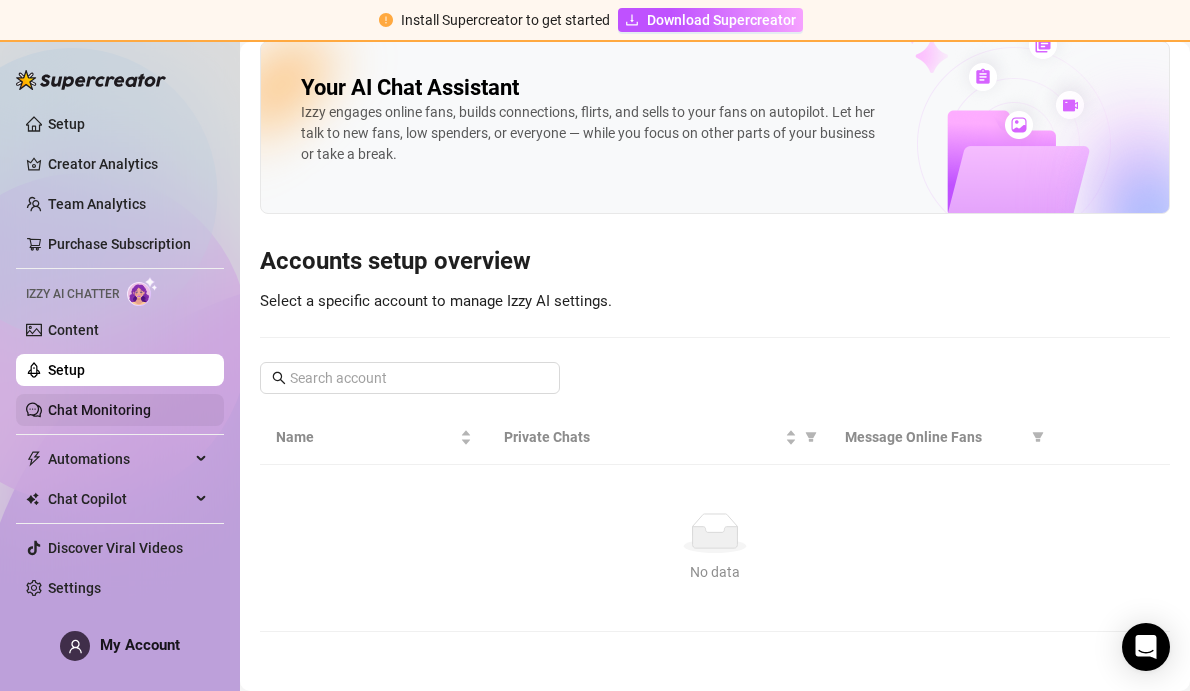 click on "Chat Monitoring" at bounding box center [99, 410] 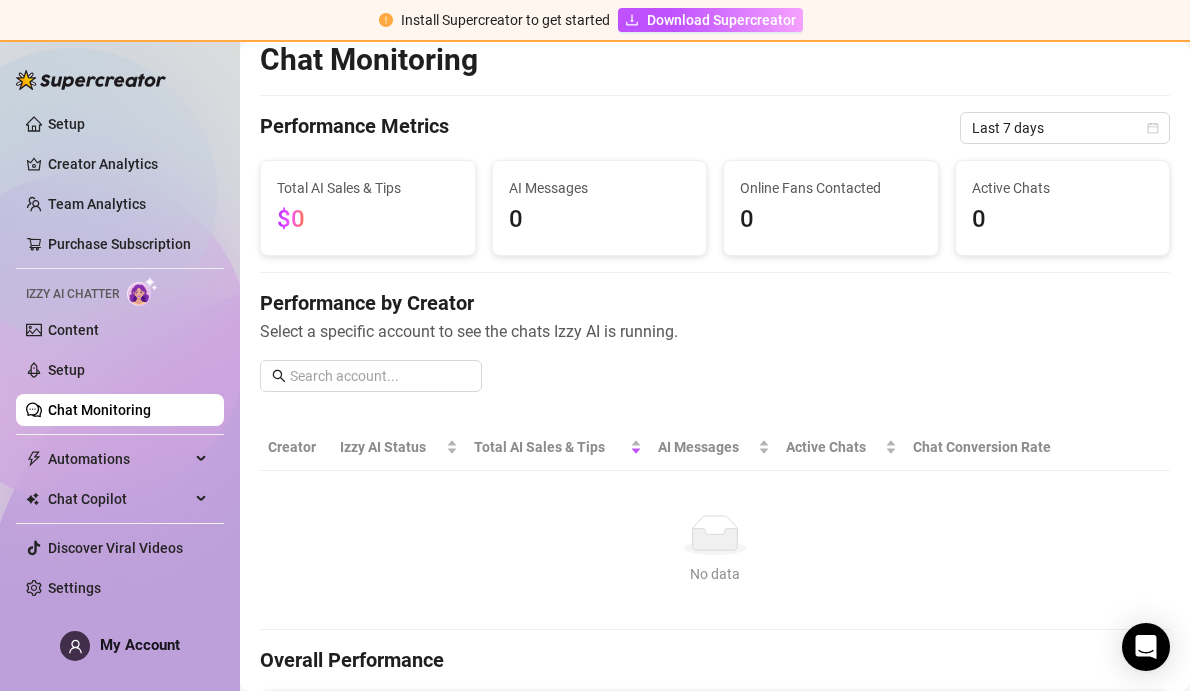 scroll, scrollTop: 0, scrollLeft: 0, axis: both 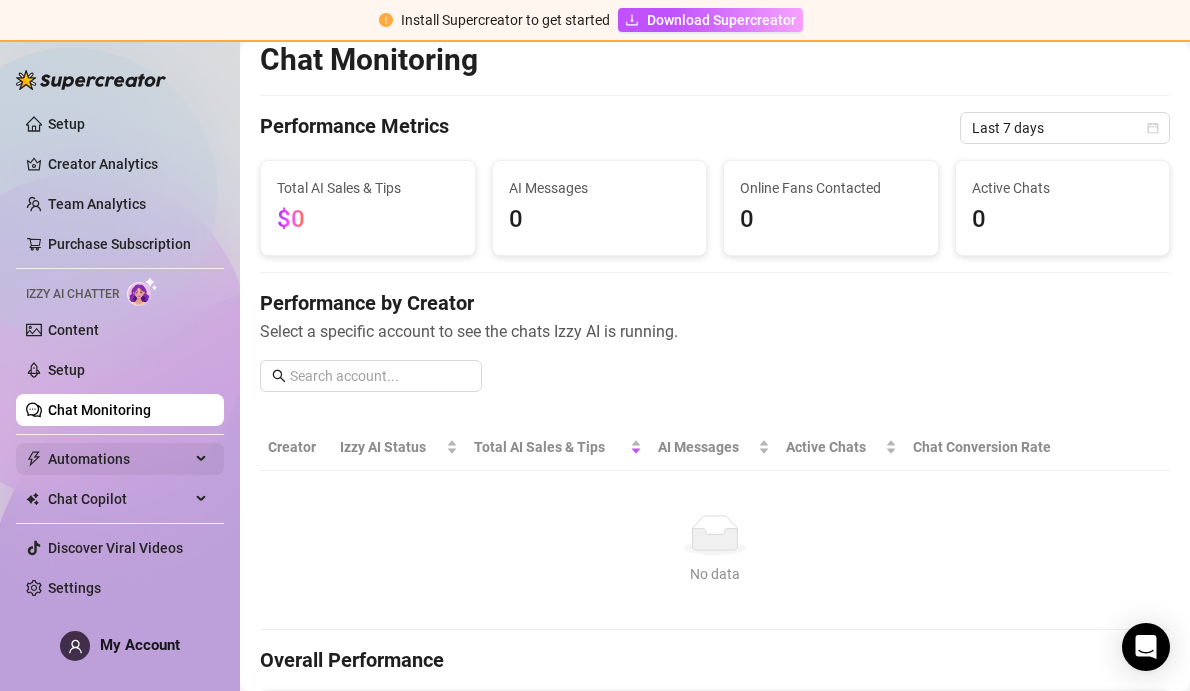 click on "Automations" at bounding box center [120, 459] 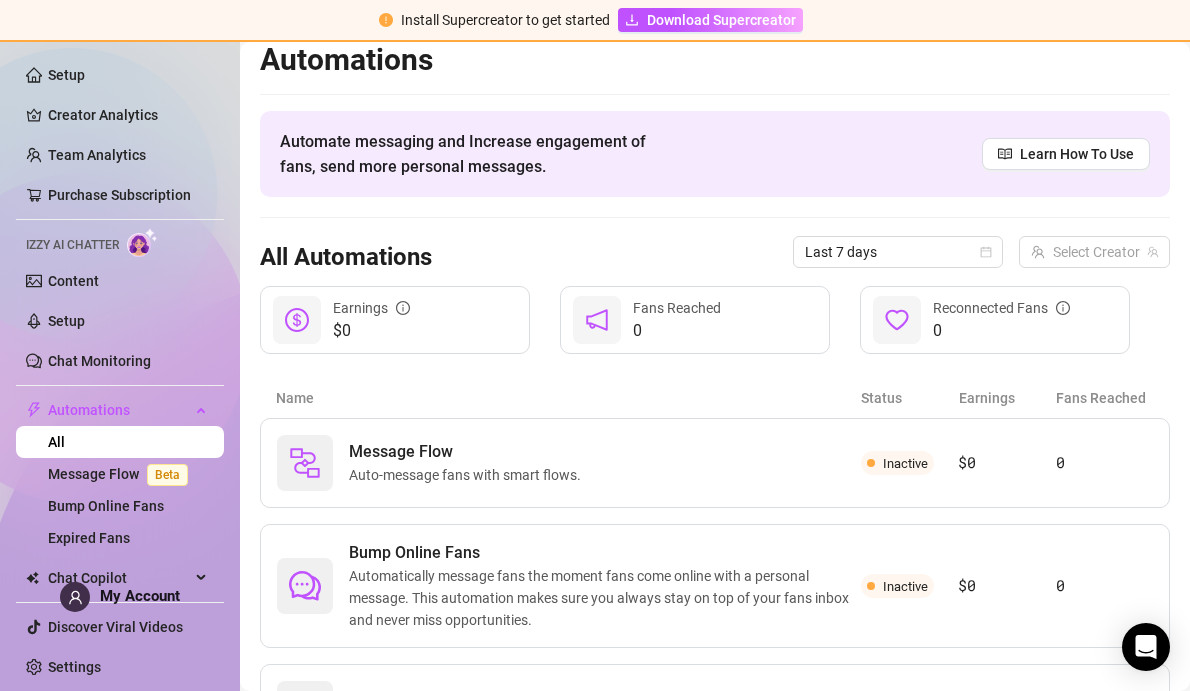 scroll, scrollTop: 49, scrollLeft: 0, axis: vertical 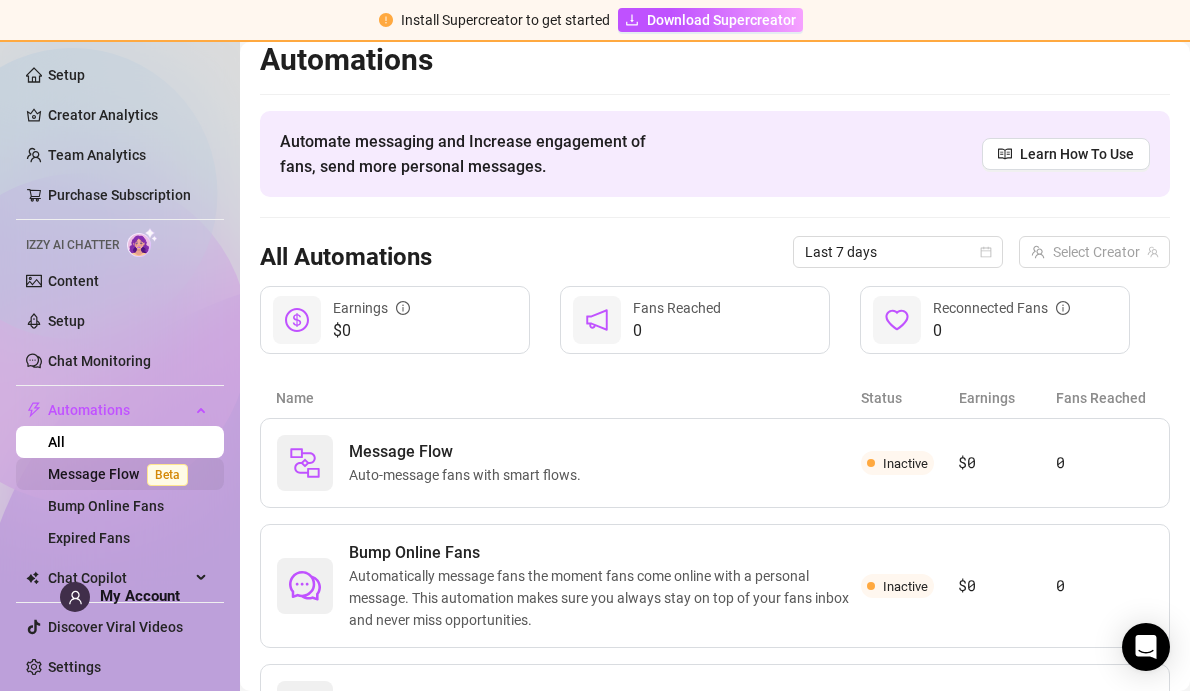 click on "Beta" at bounding box center [167, 475] 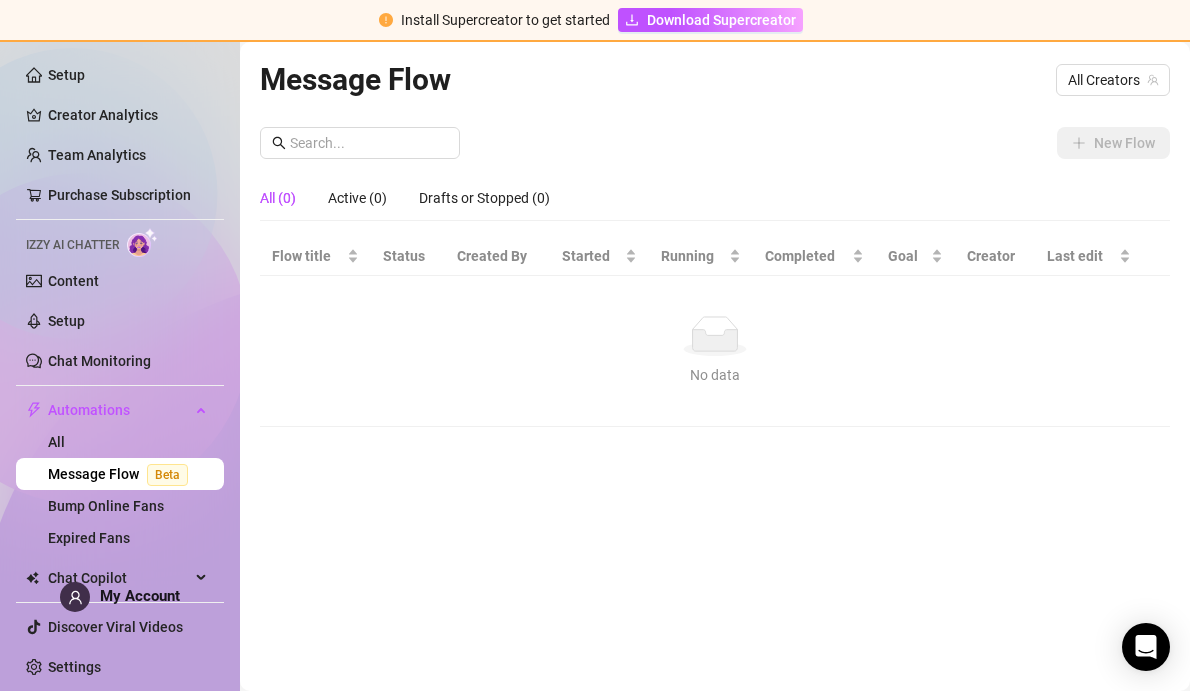 scroll, scrollTop: 0, scrollLeft: 0, axis: both 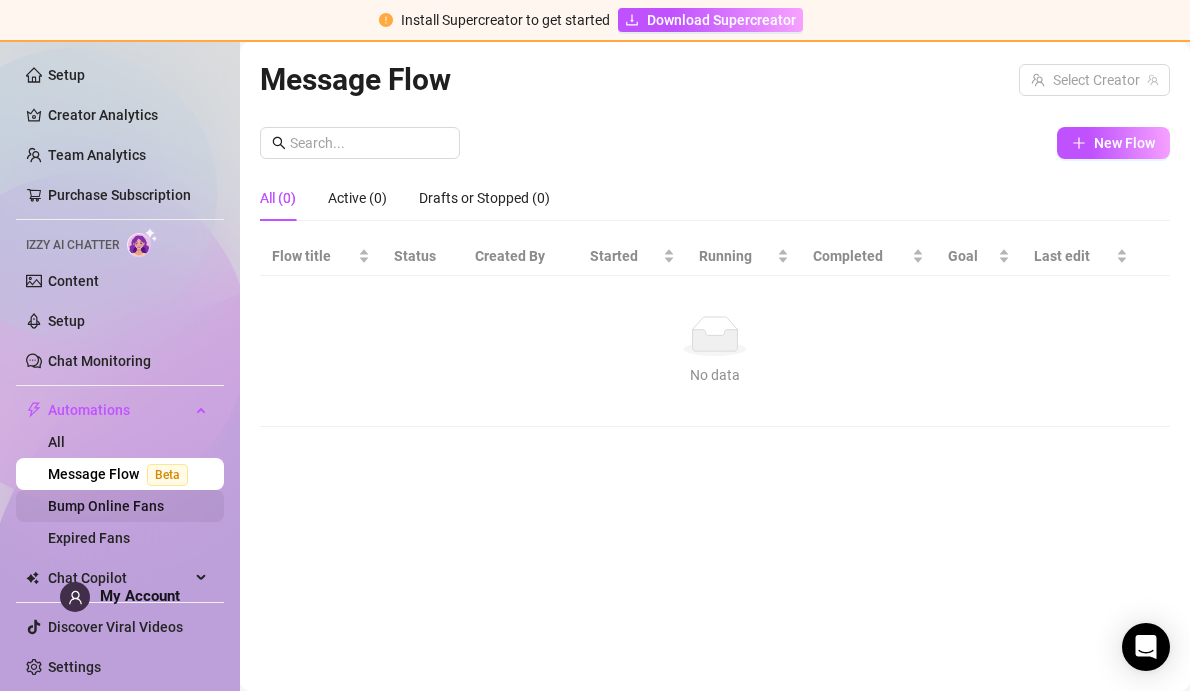 click on "Bump Online Fans" at bounding box center [106, 506] 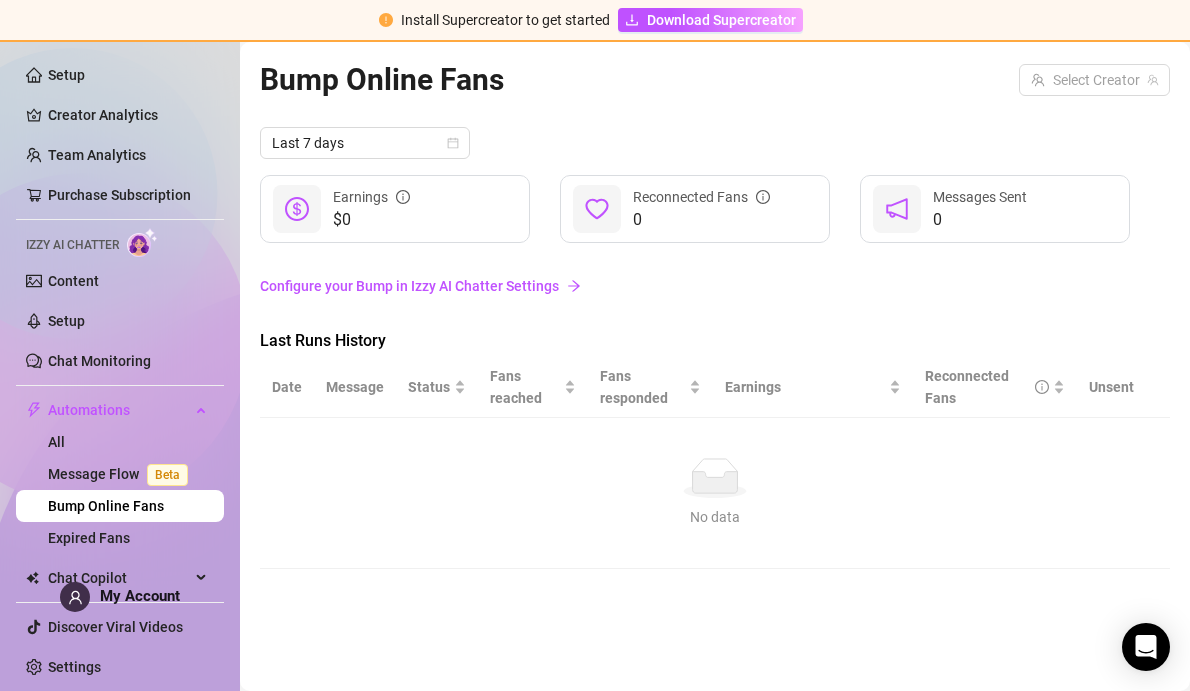 scroll, scrollTop: 0, scrollLeft: 0, axis: both 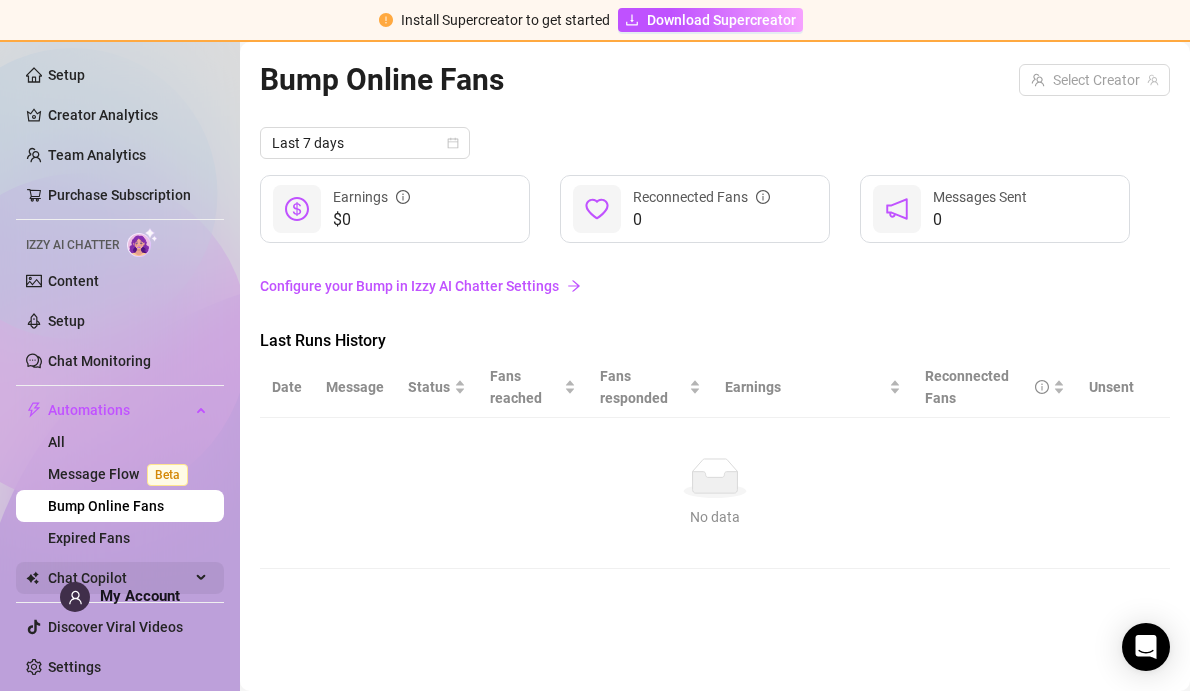click on "Chat Copilot" at bounding box center [119, 578] 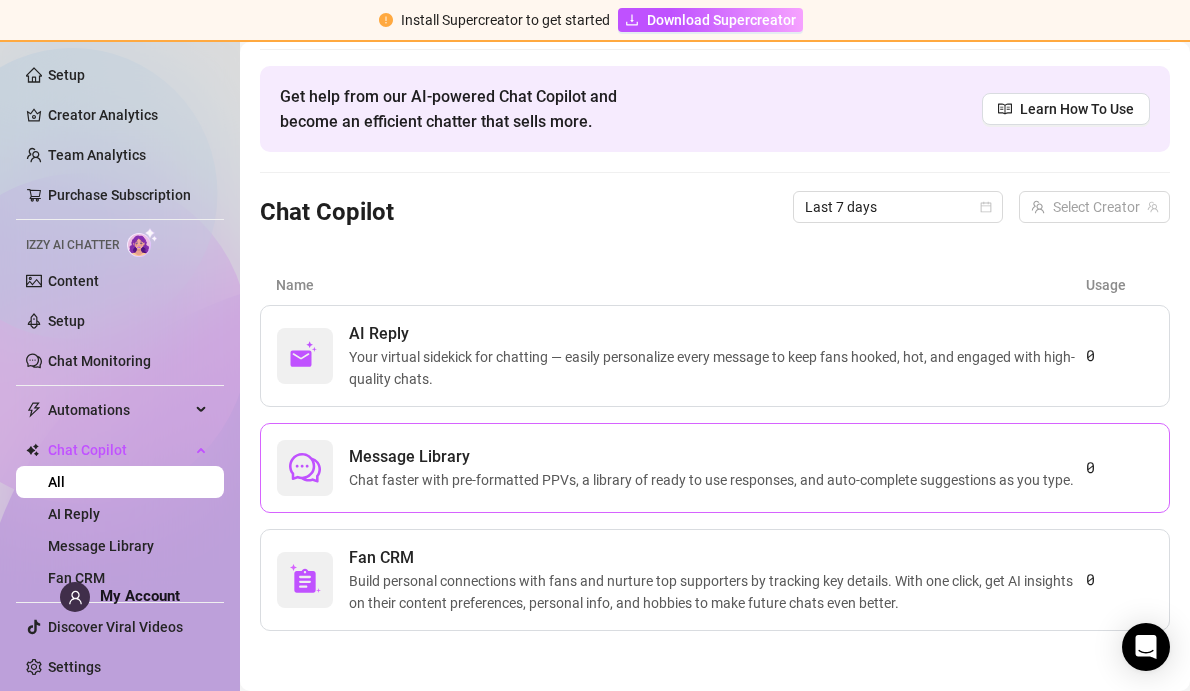 scroll, scrollTop: 60, scrollLeft: 0, axis: vertical 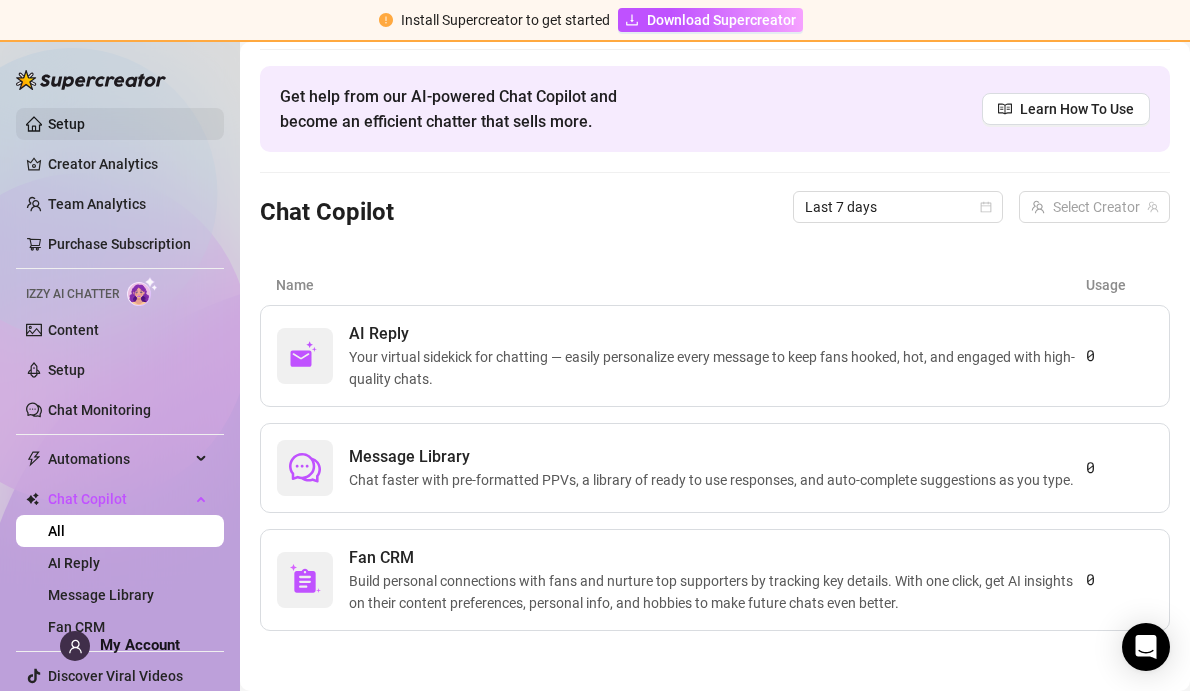click on "Setup" at bounding box center [66, 124] 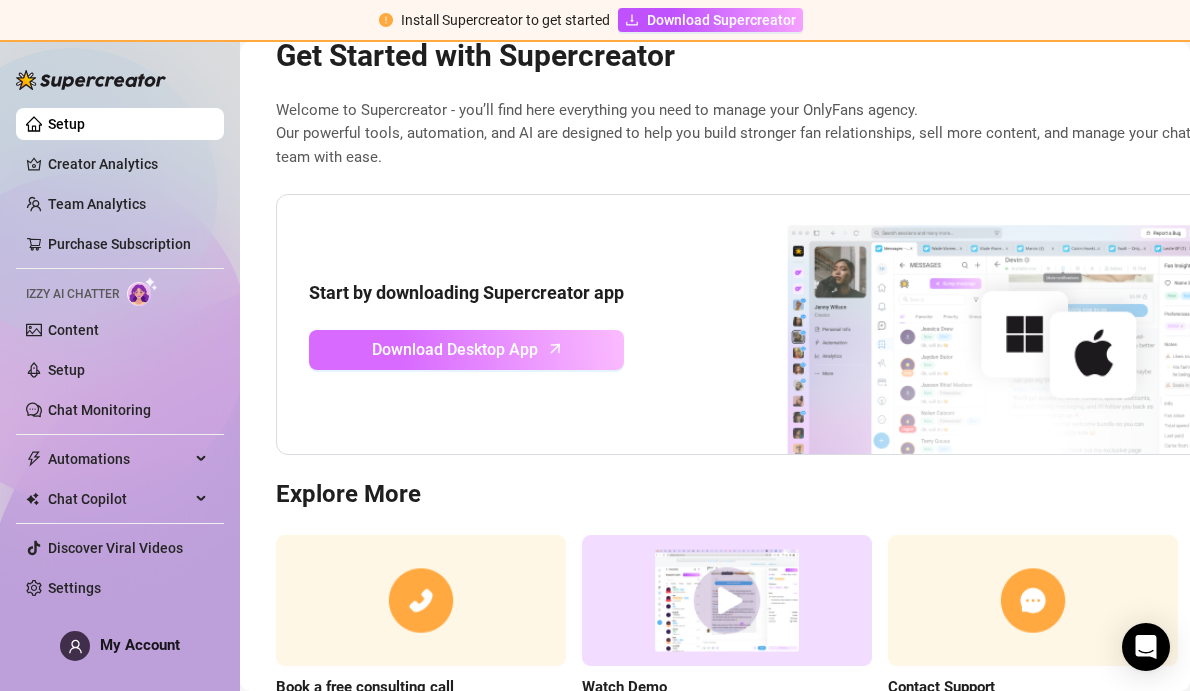 click on "Download Desktop App" at bounding box center (466, 350) 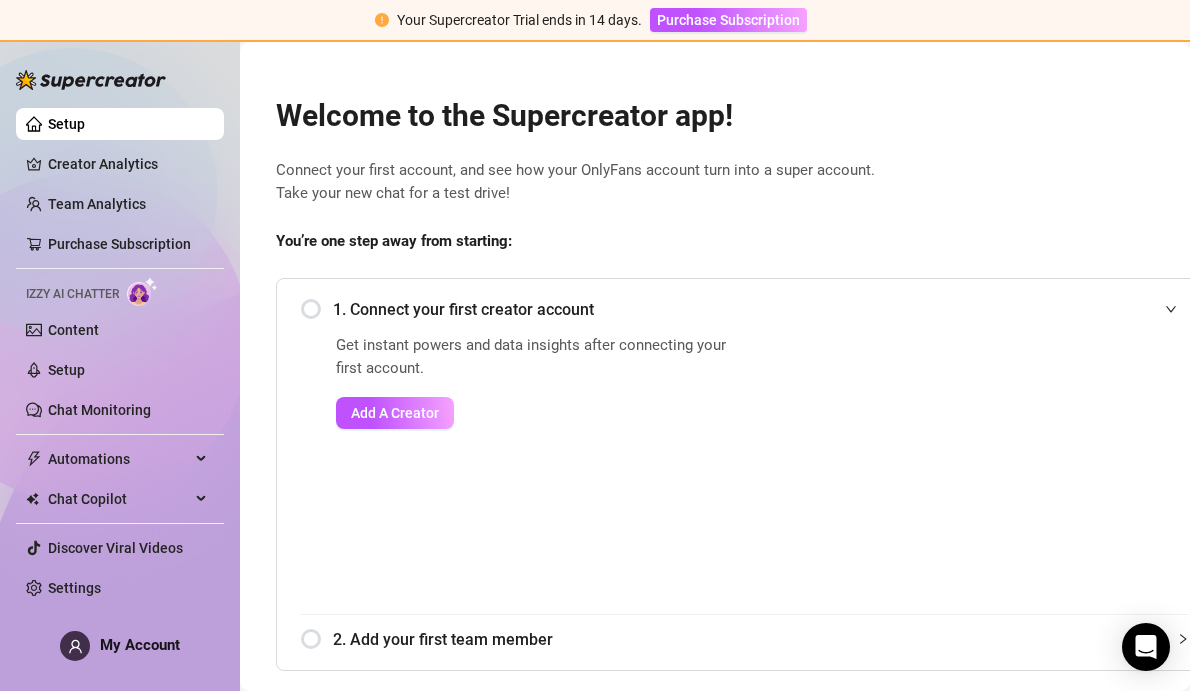 scroll, scrollTop: 0, scrollLeft: 0, axis: both 